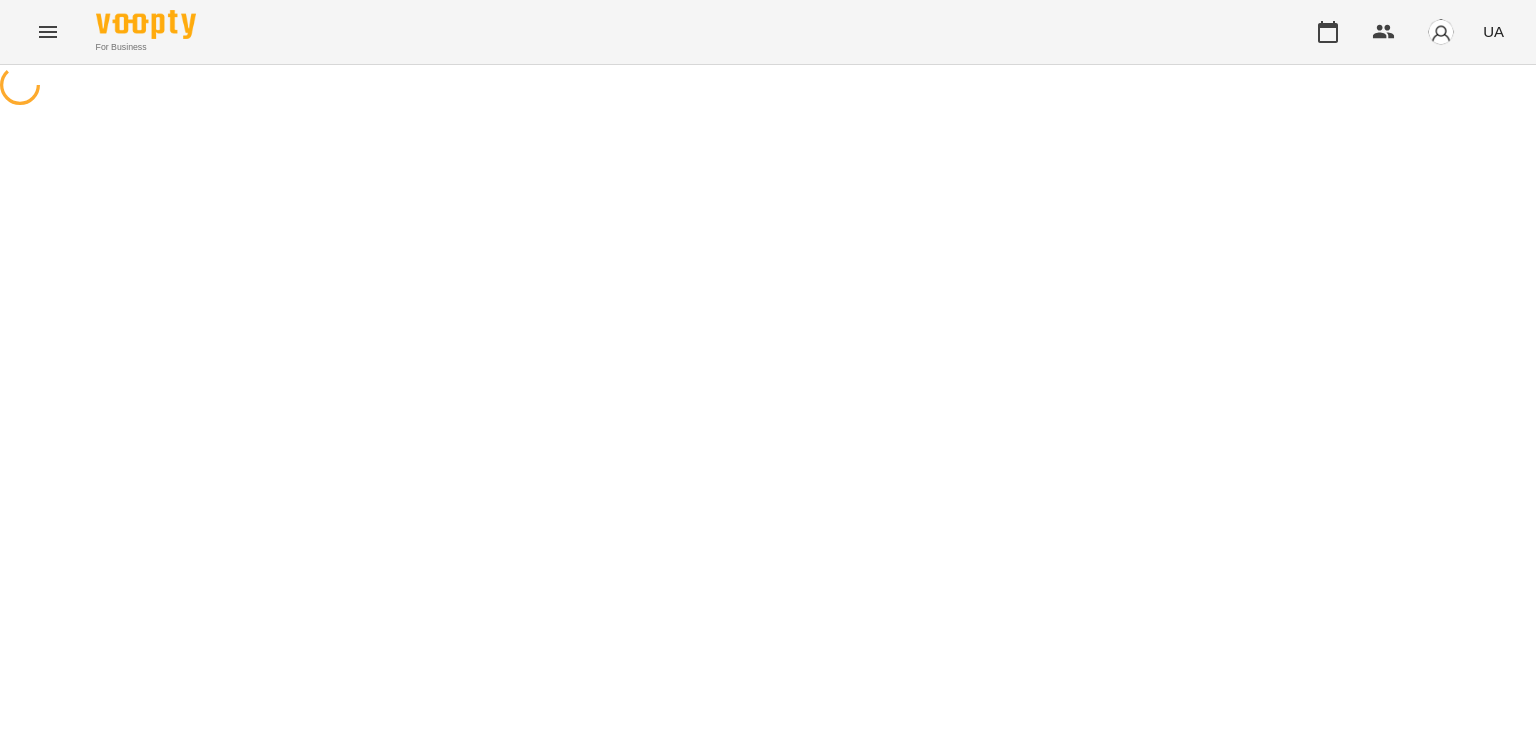 scroll, scrollTop: 0, scrollLeft: 0, axis: both 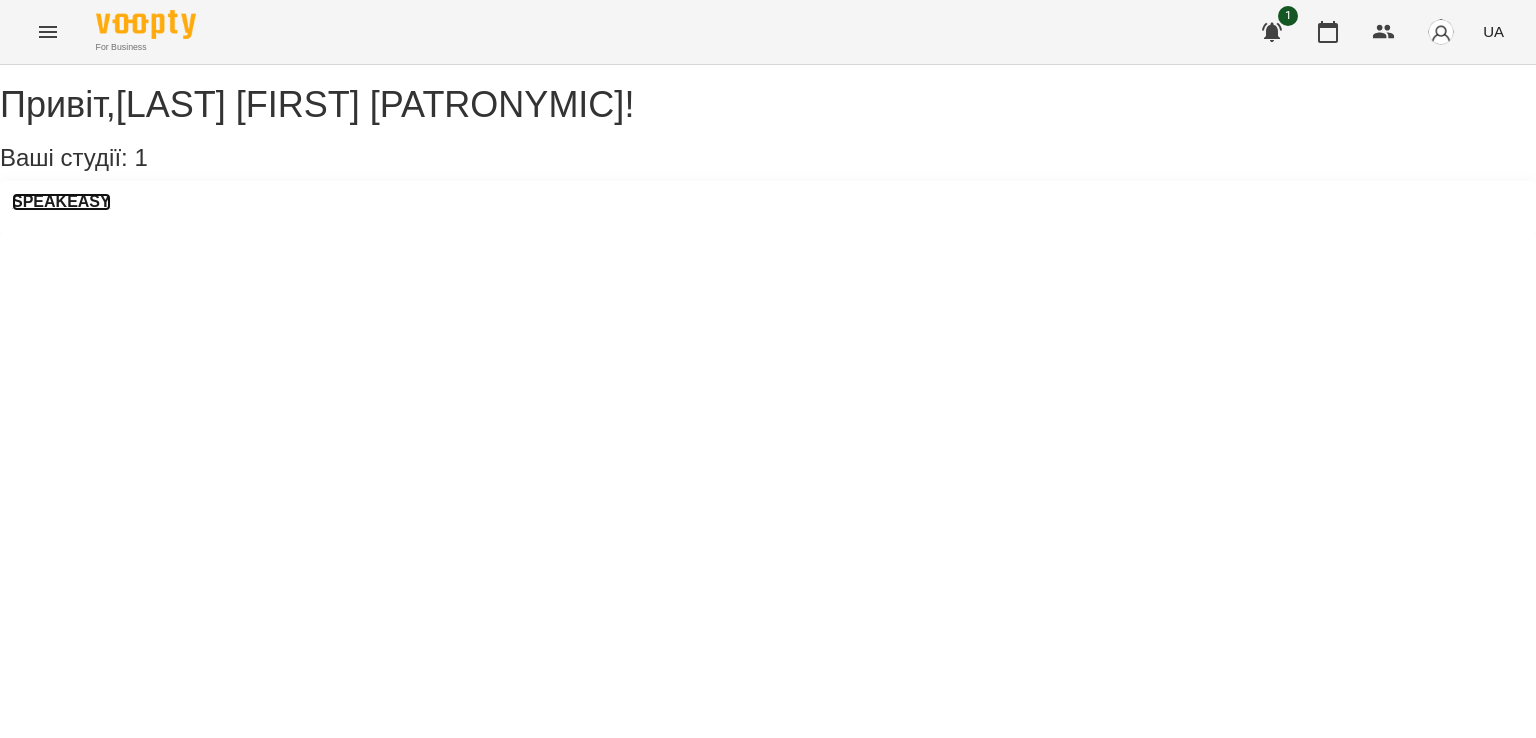 click on "SPEAKEASY" at bounding box center (61, 202) 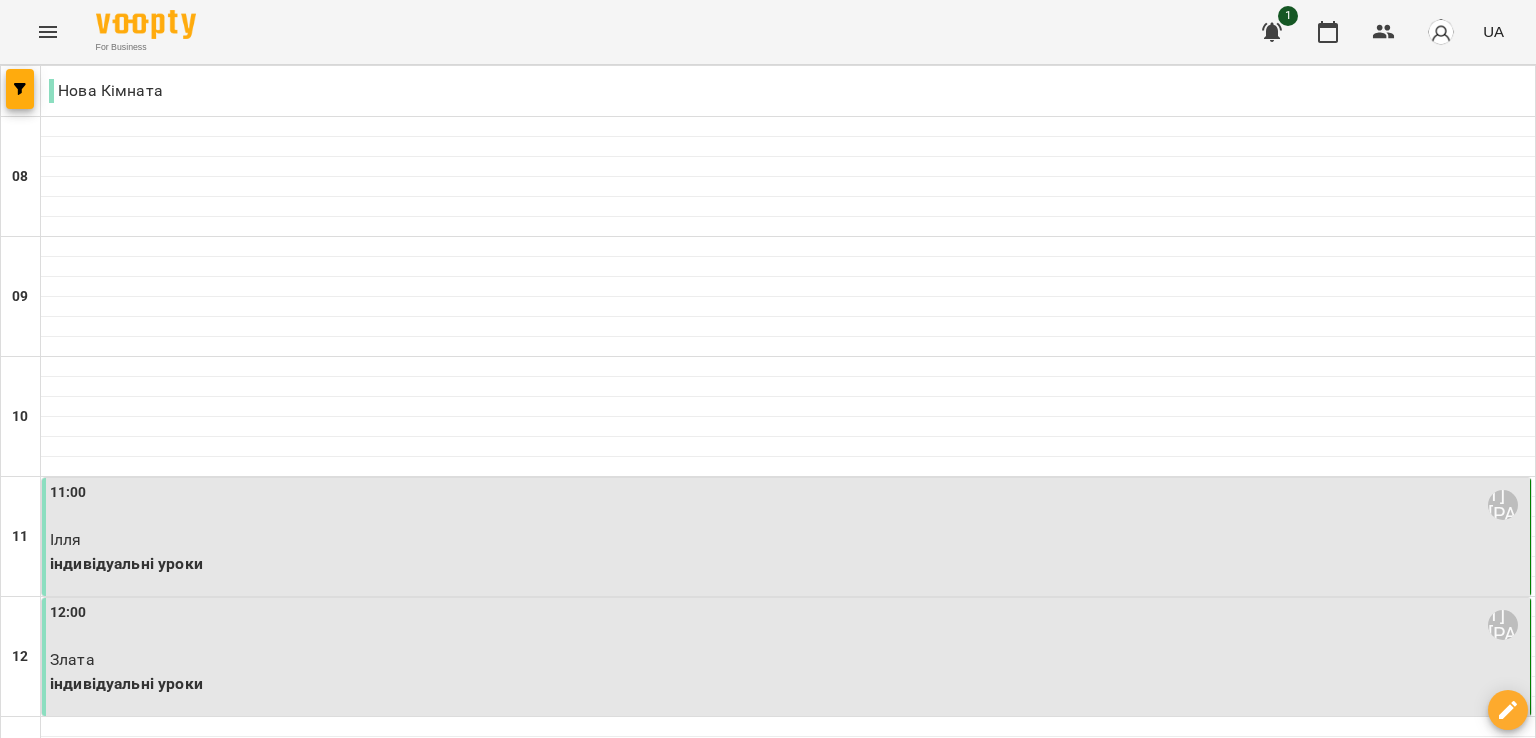 scroll, scrollTop: 419, scrollLeft: 0, axis: vertical 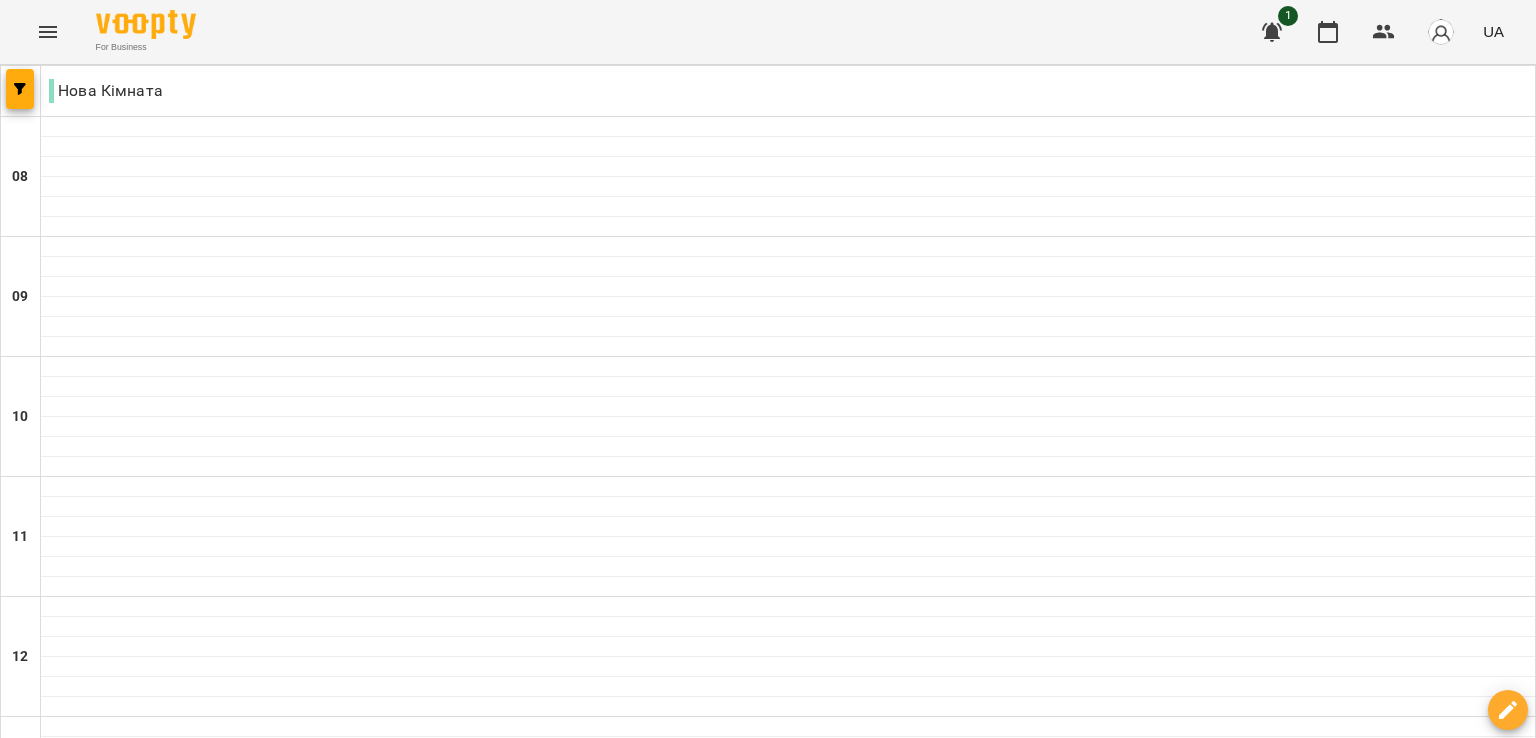 click at bounding box center [788, 1087] 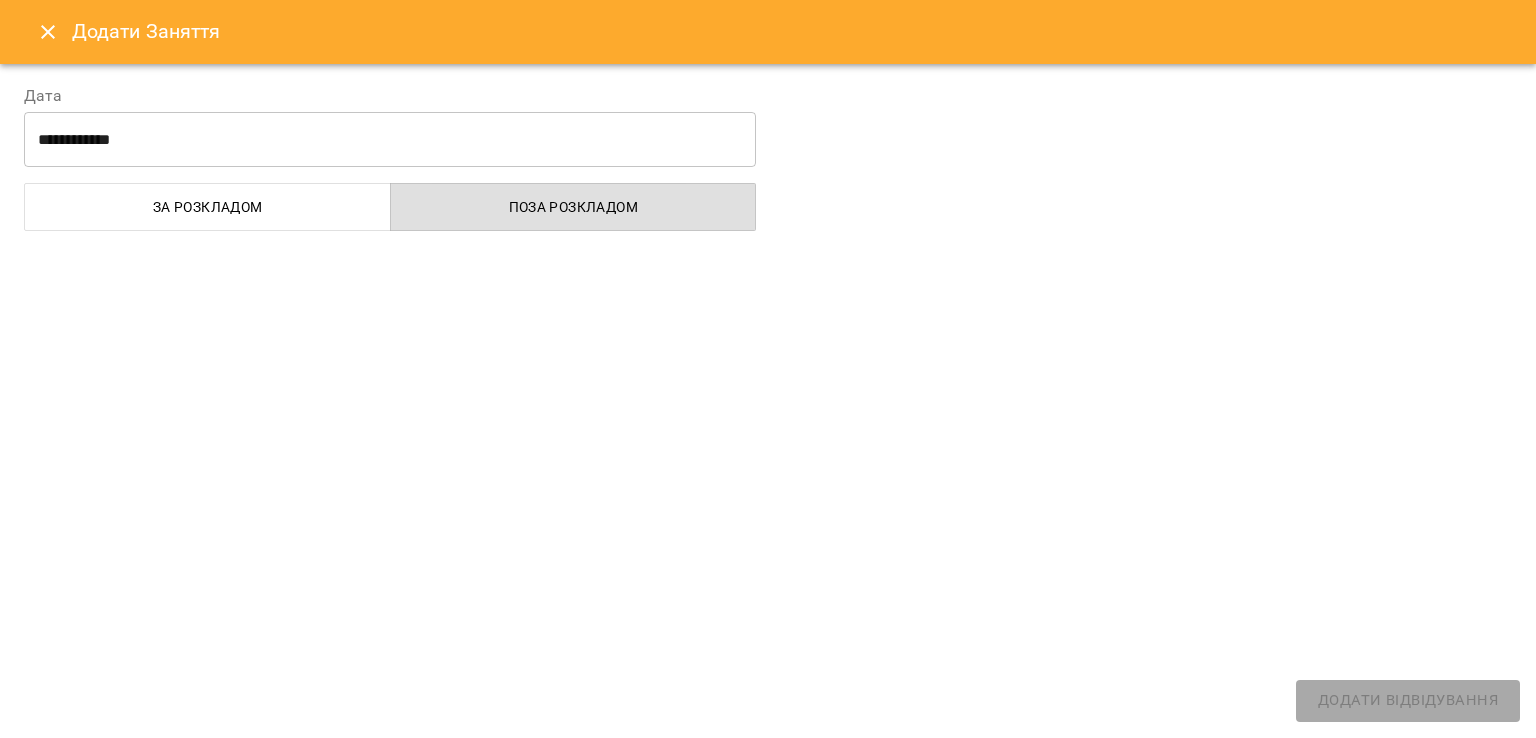 select on "**********" 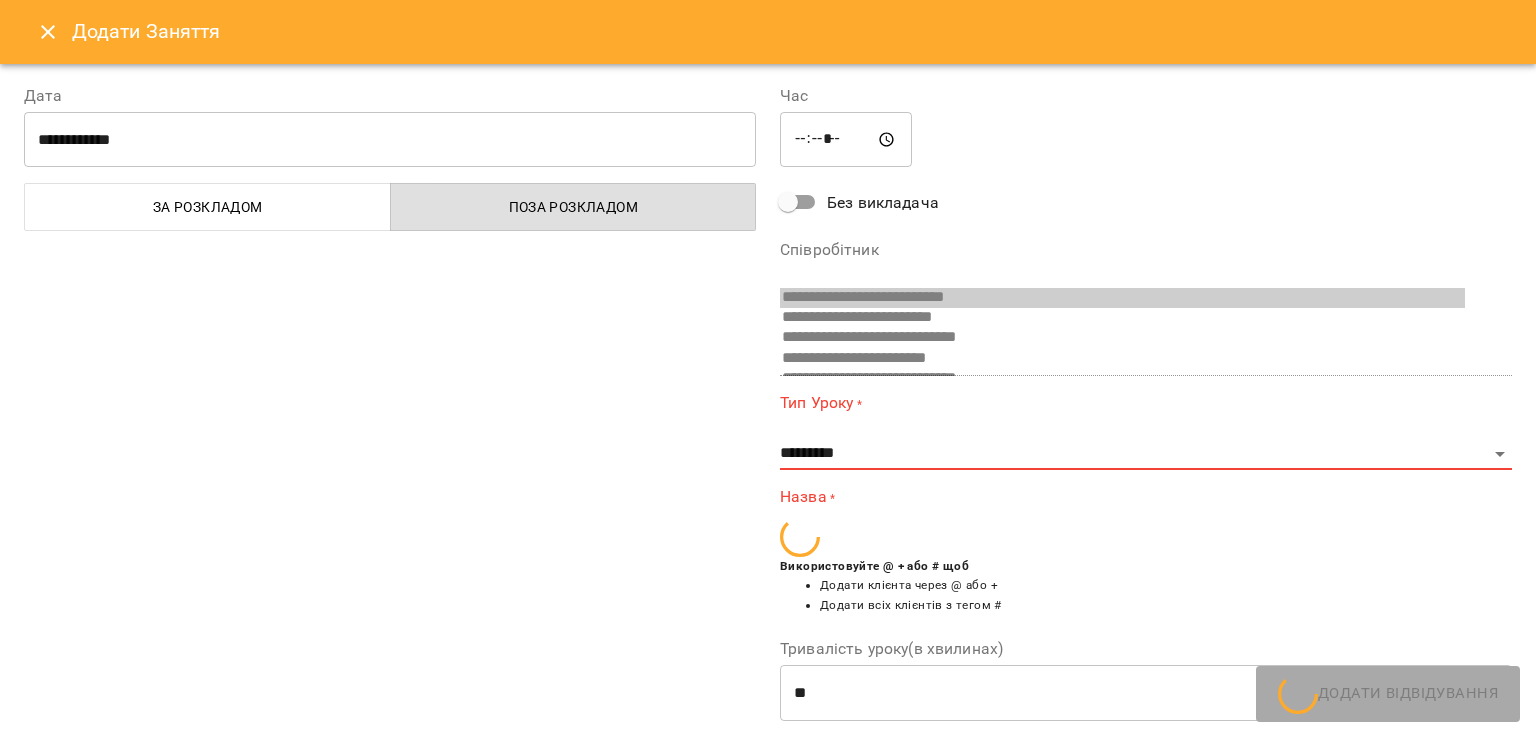 scroll, scrollTop: 579, scrollLeft: 0, axis: vertical 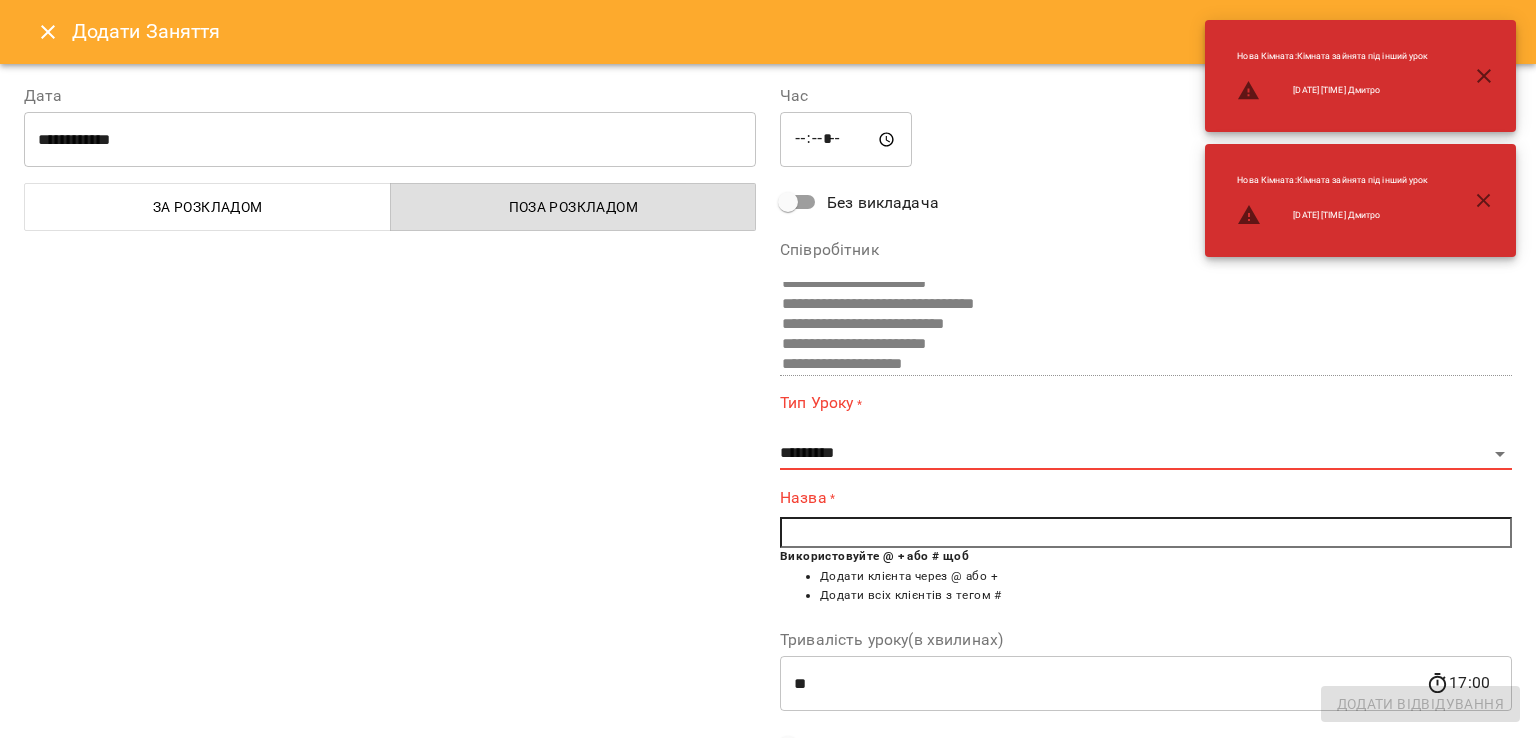 click at bounding box center (1146, 533) 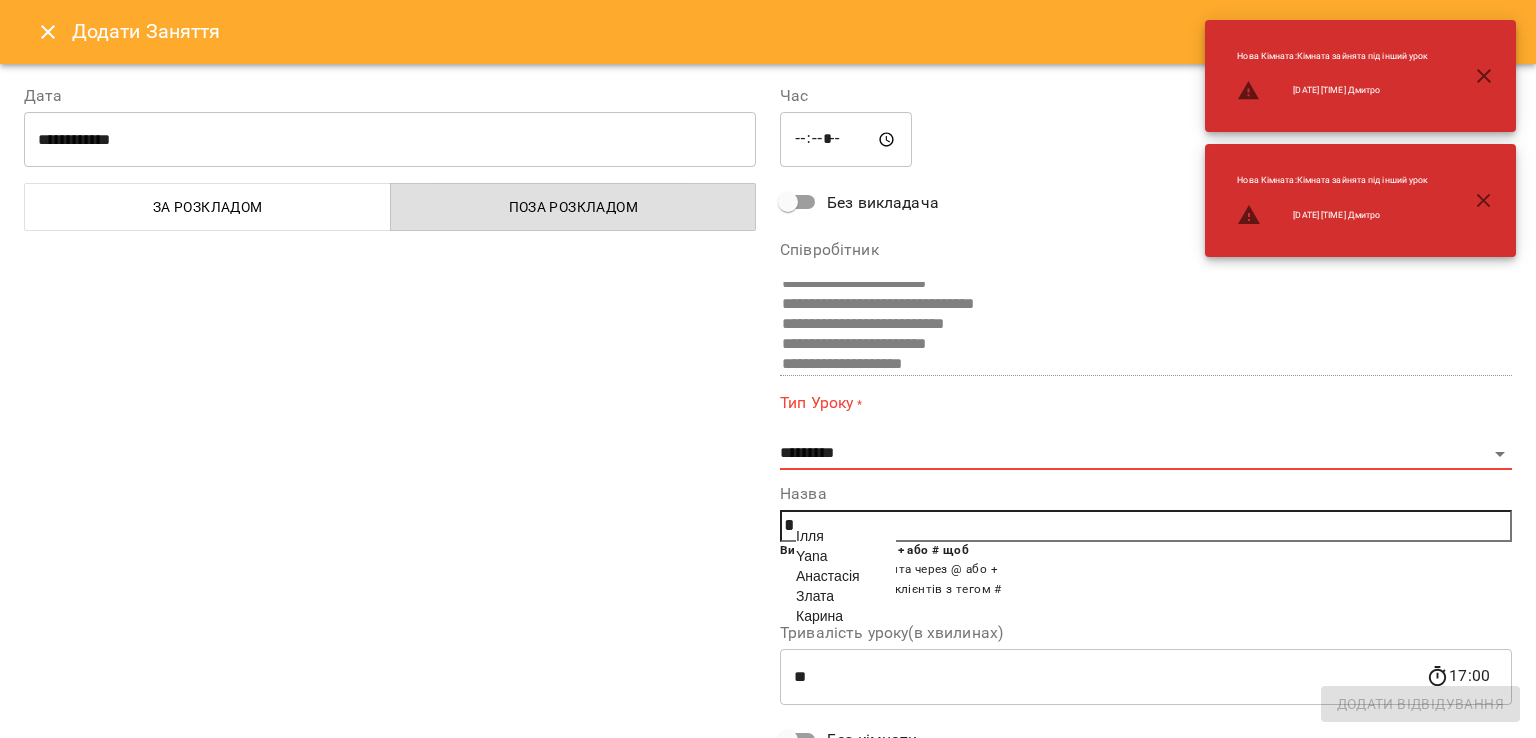 click on "Анастасія" at bounding box center (828, 576) 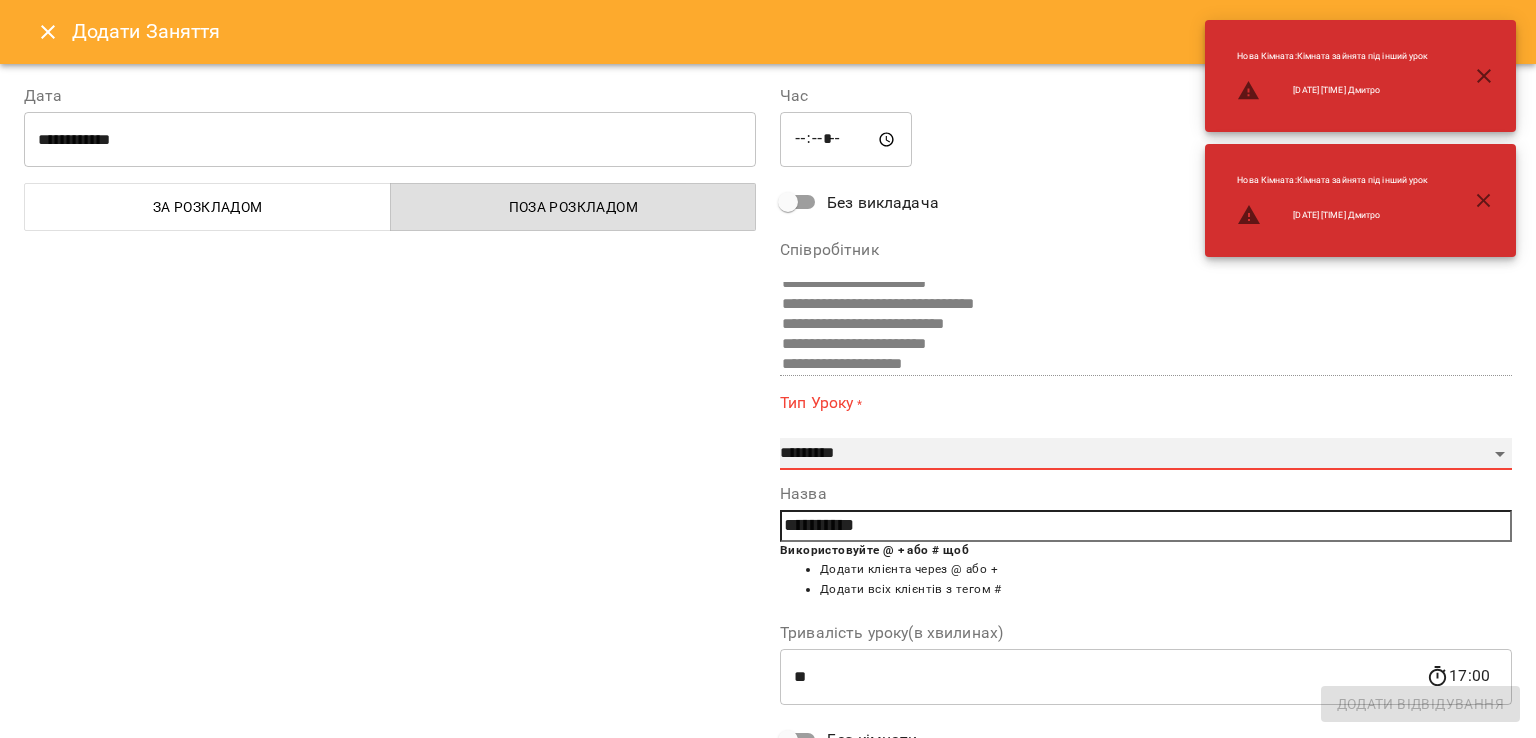 click on "**********" at bounding box center (1146, 454) 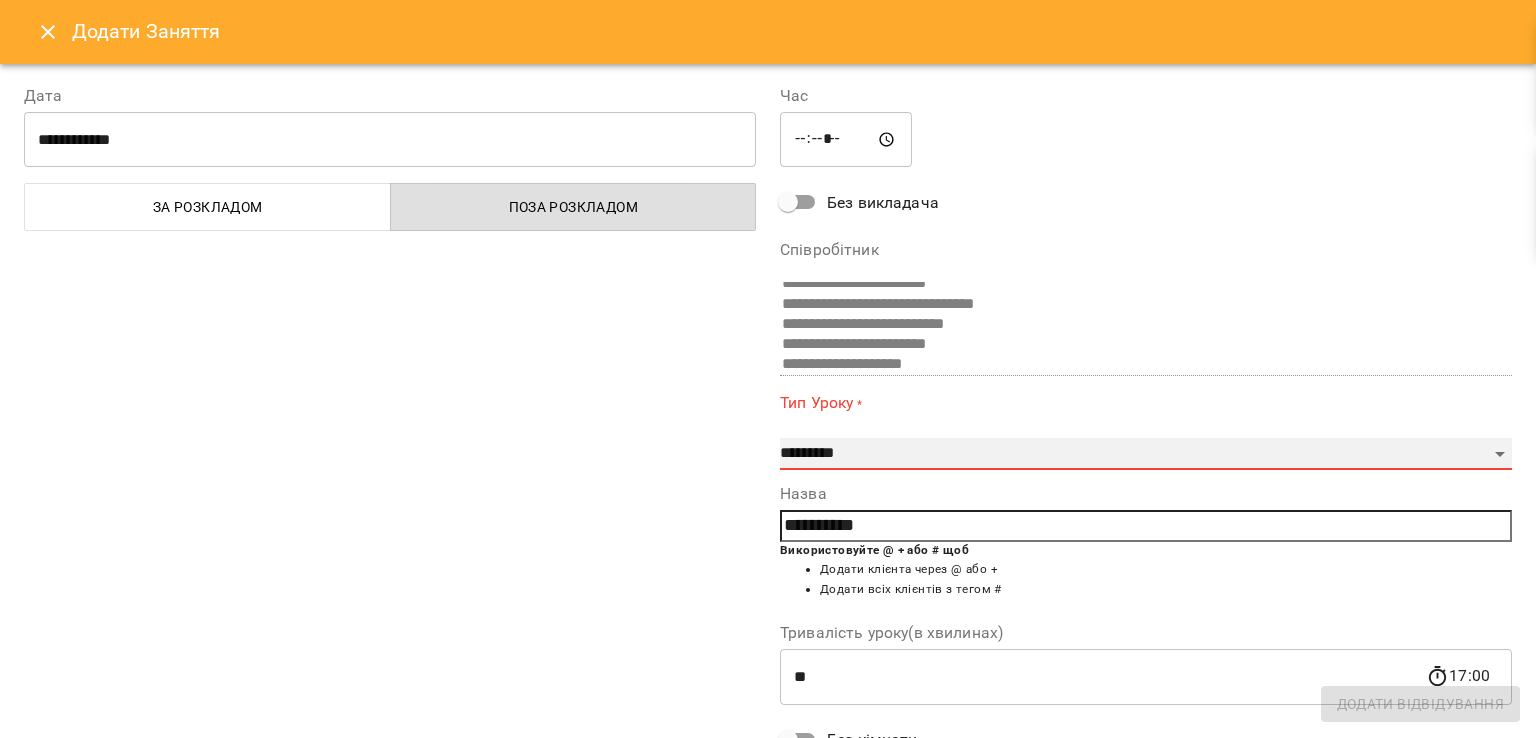 select on "**********" 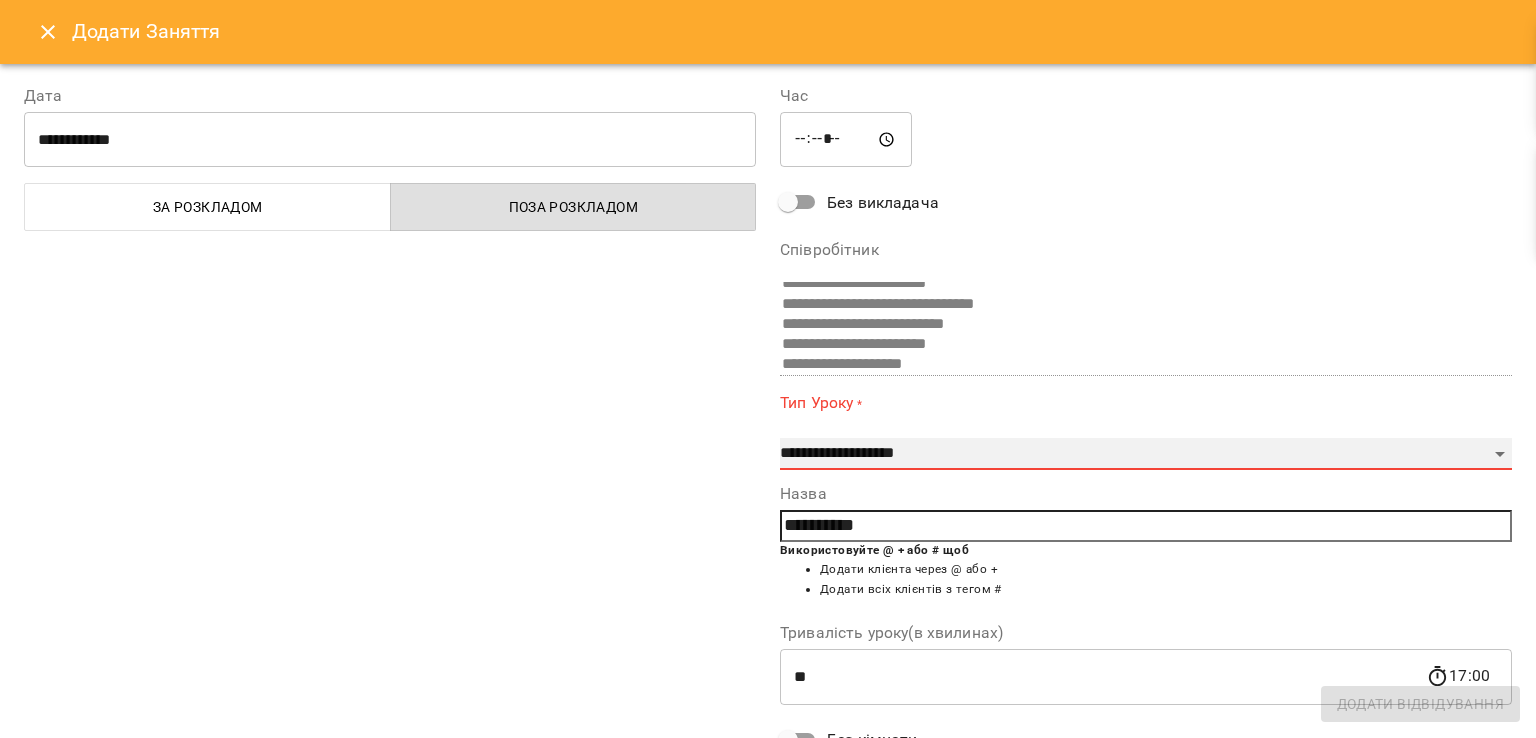 click on "**********" at bounding box center [1146, 454] 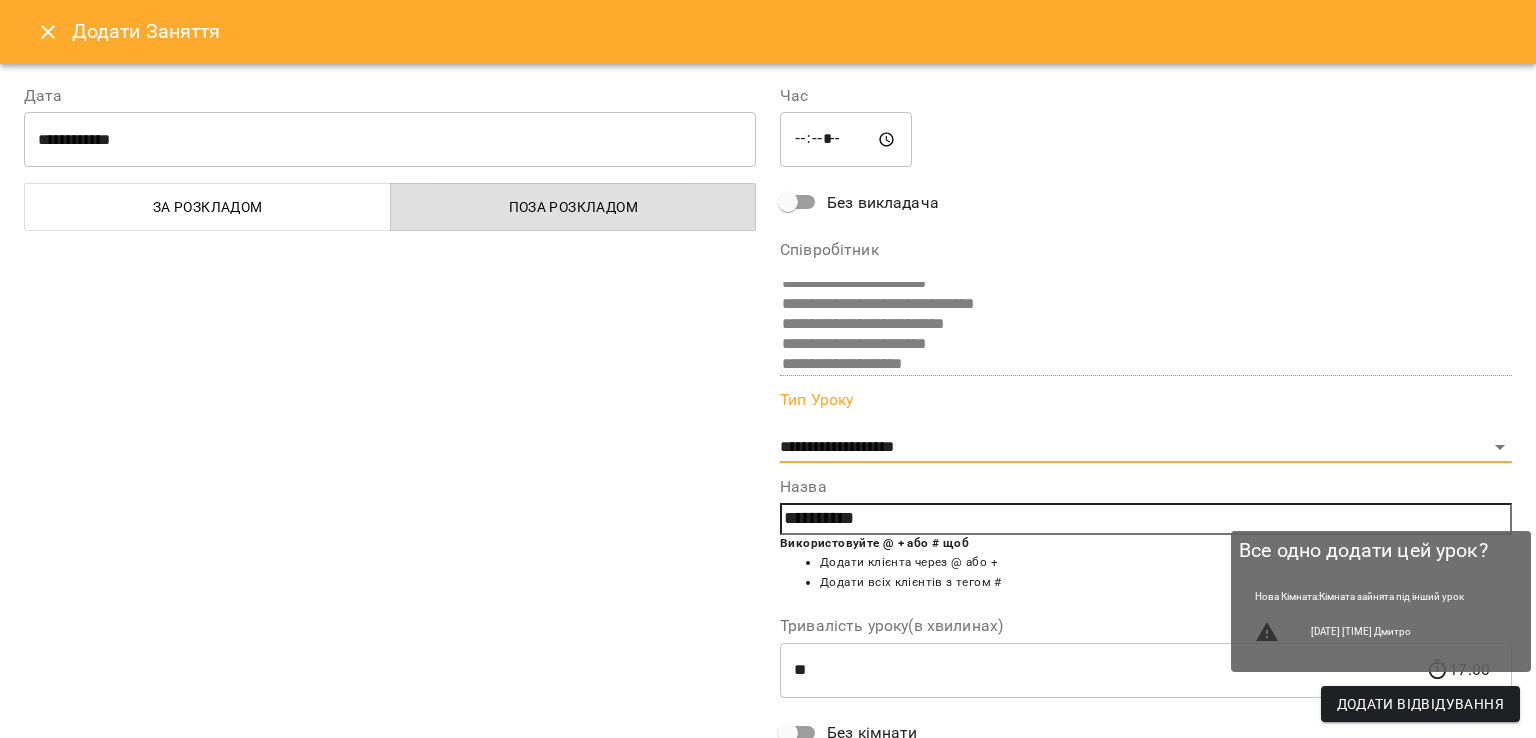 click on "Додати Відвідування" at bounding box center [1420, 704] 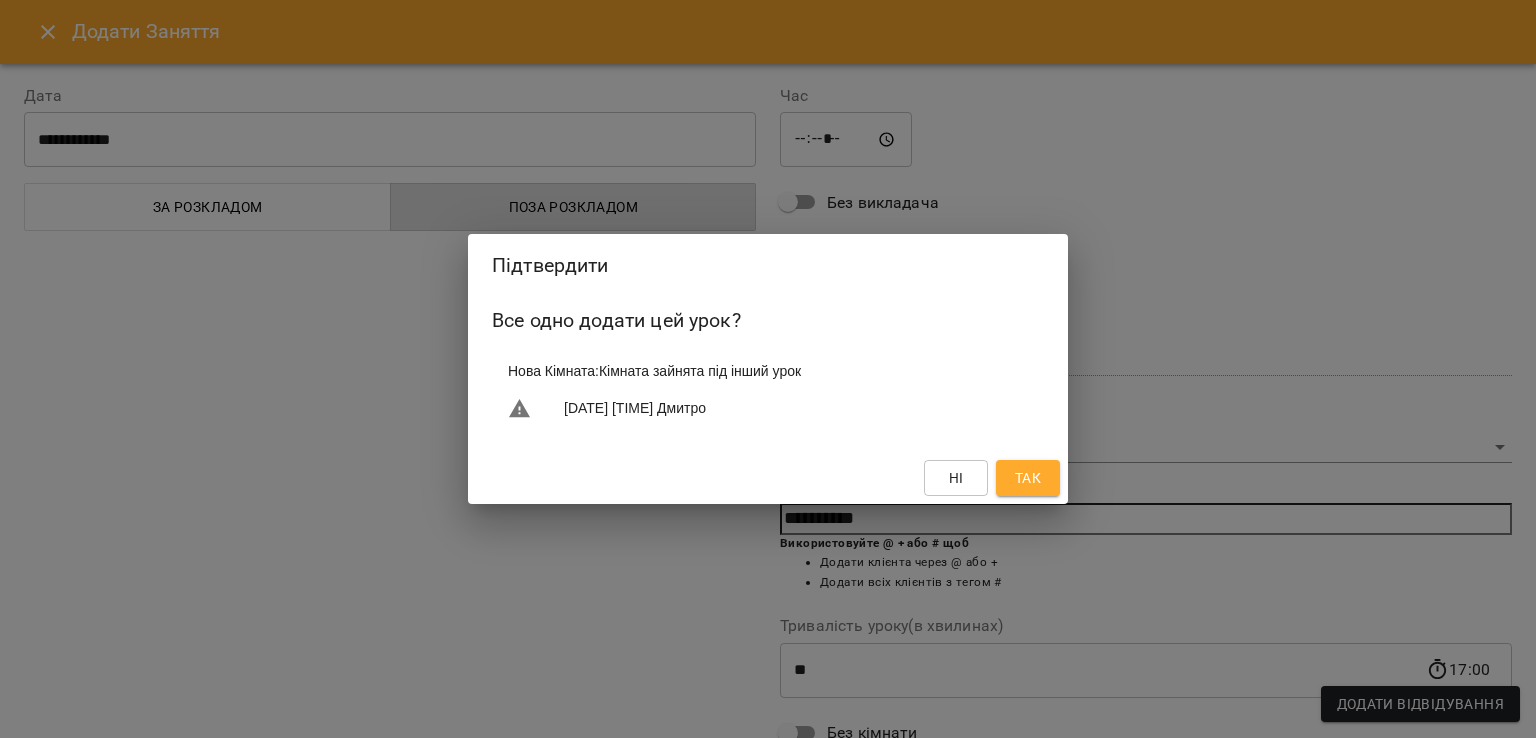 click on "Так" at bounding box center (1028, 478) 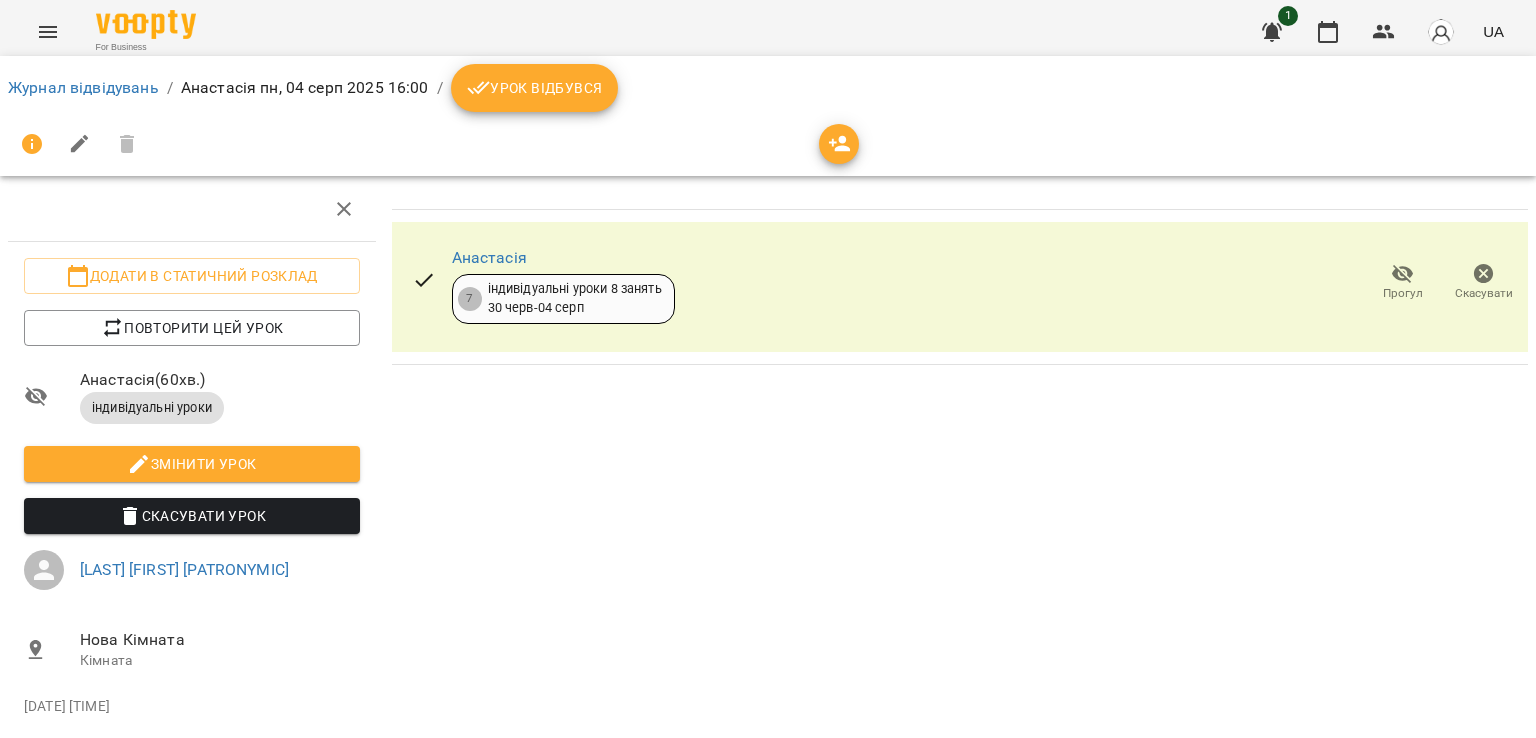 click on "Урок відбувся" at bounding box center [535, 88] 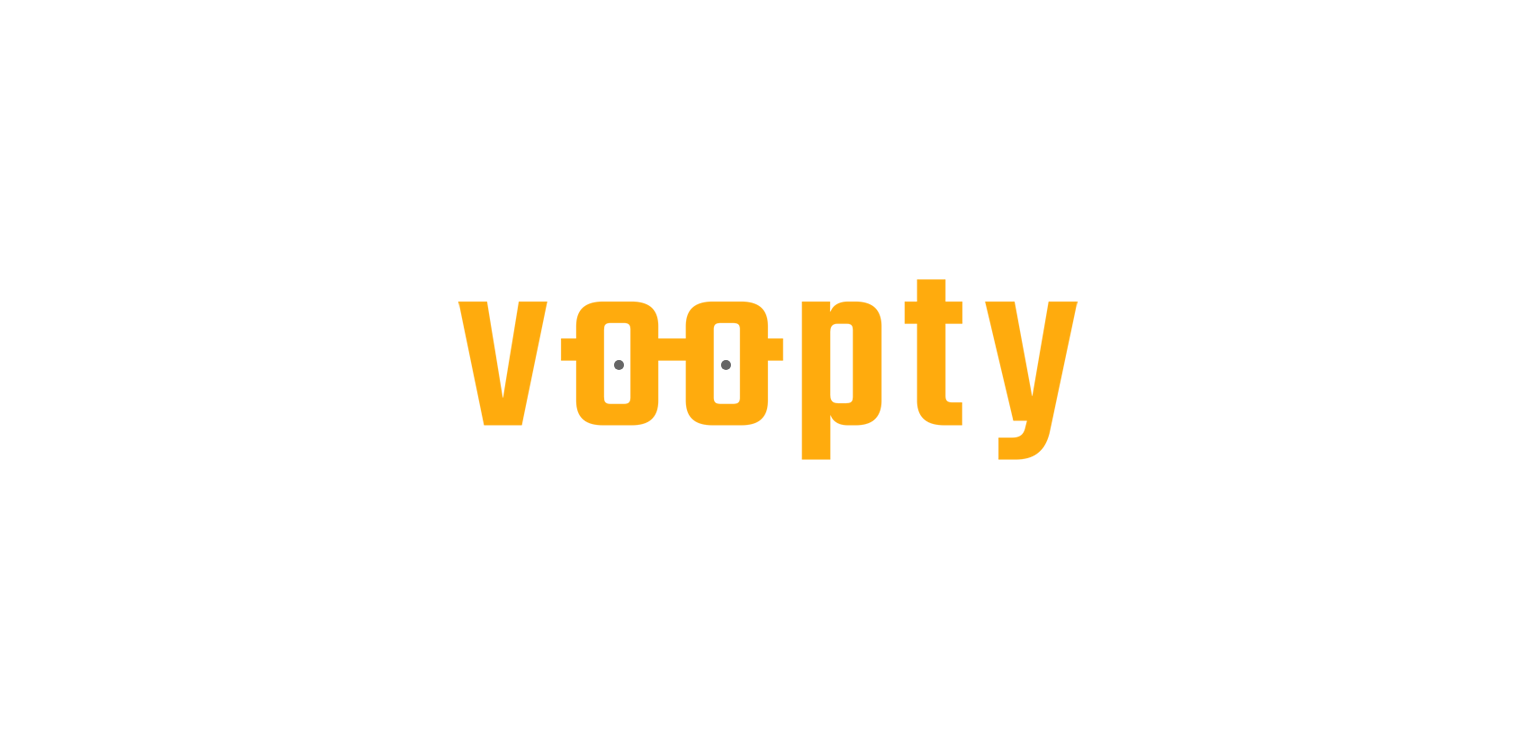 scroll, scrollTop: 0, scrollLeft: 0, axis: both 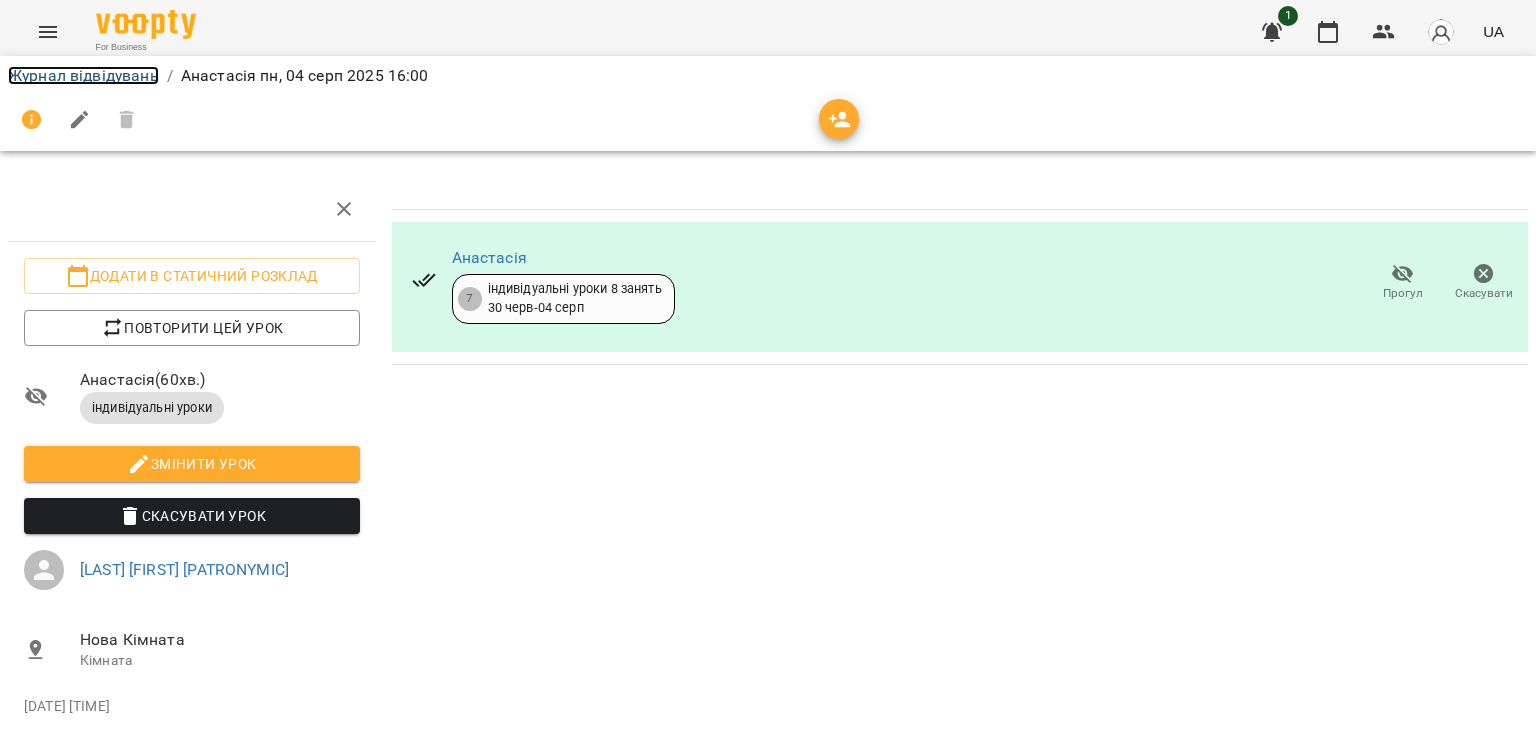 click on "Журнал відвідувань" at bounding box center (83, 75) 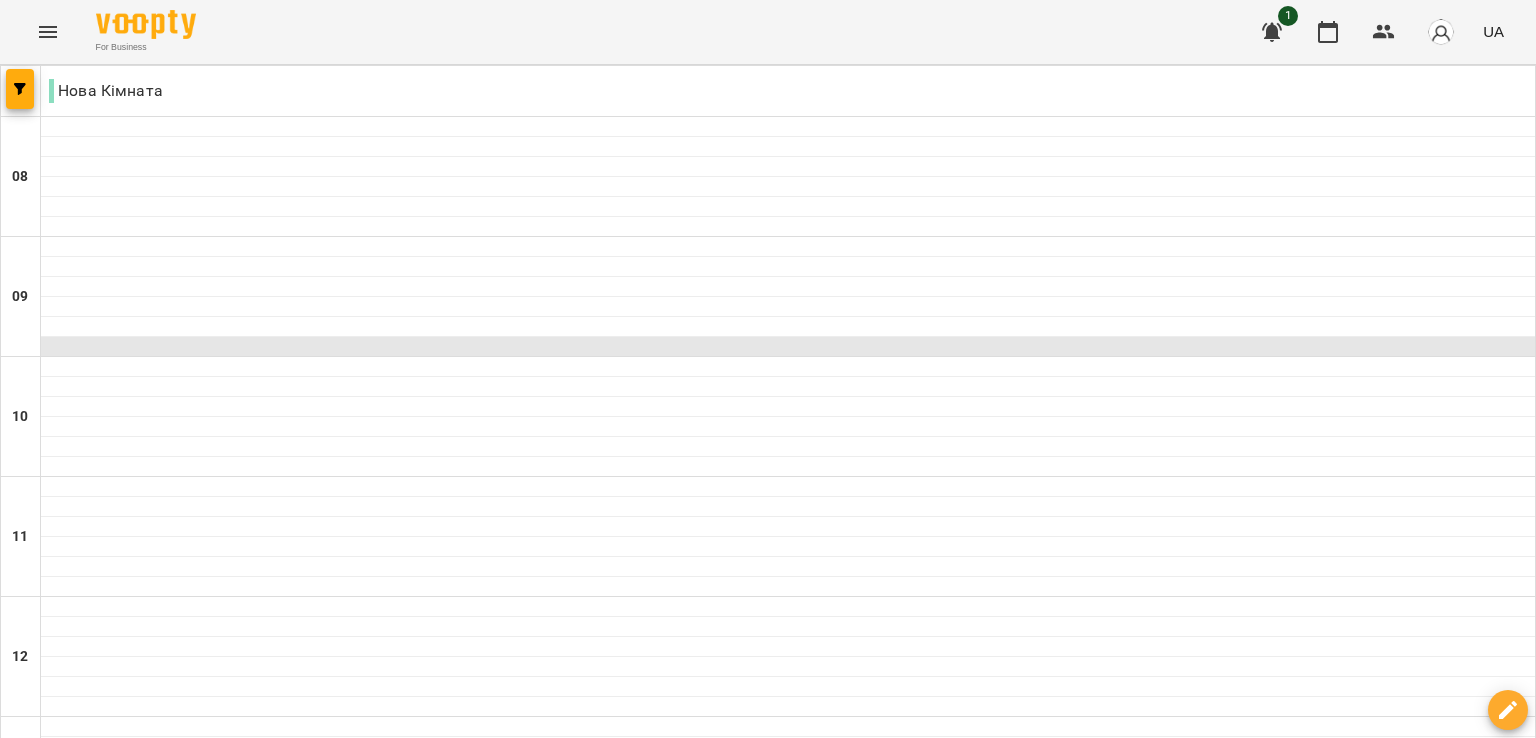 scroll, scrollTop: 952, scrollLeft: 0, axis: vertical 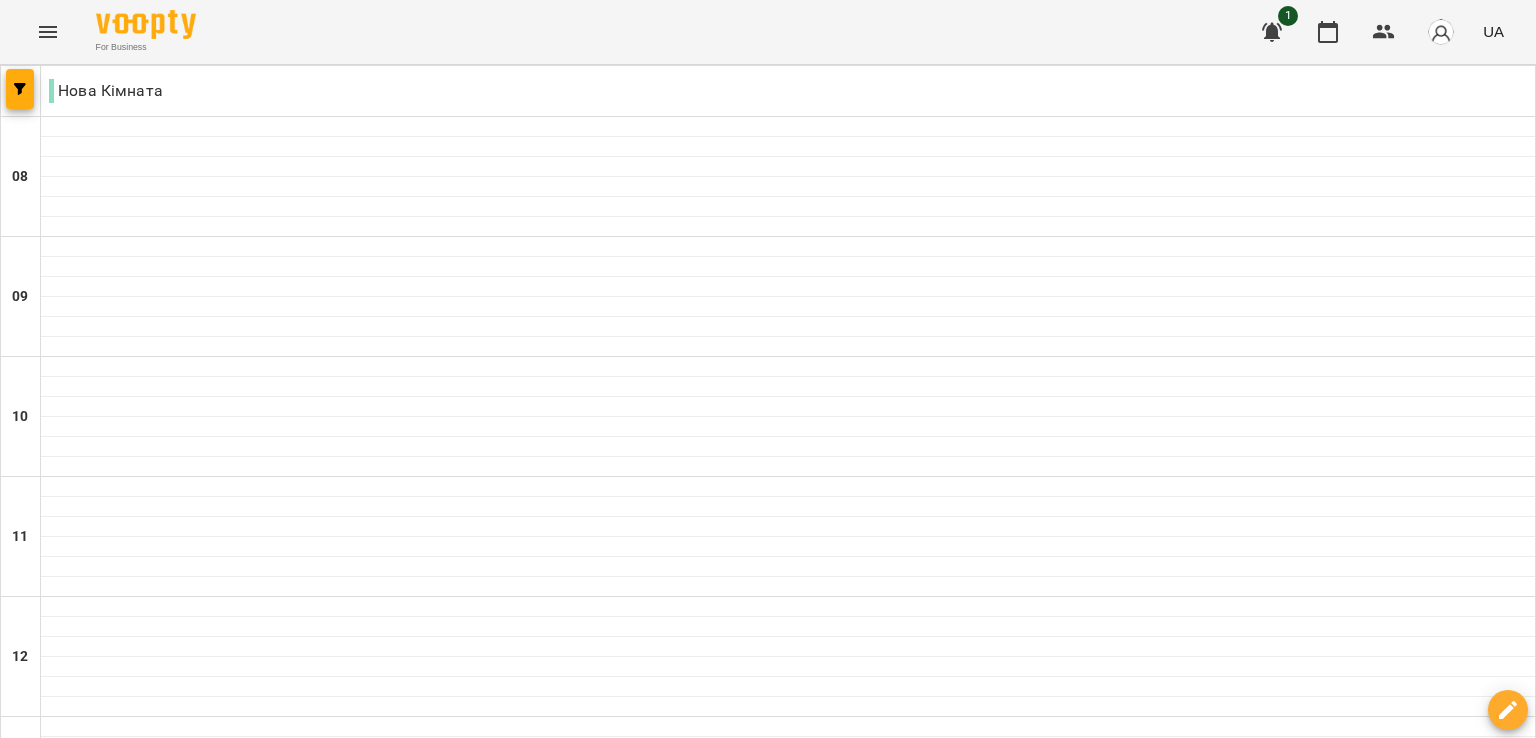click at bounding box center (788, 1207) 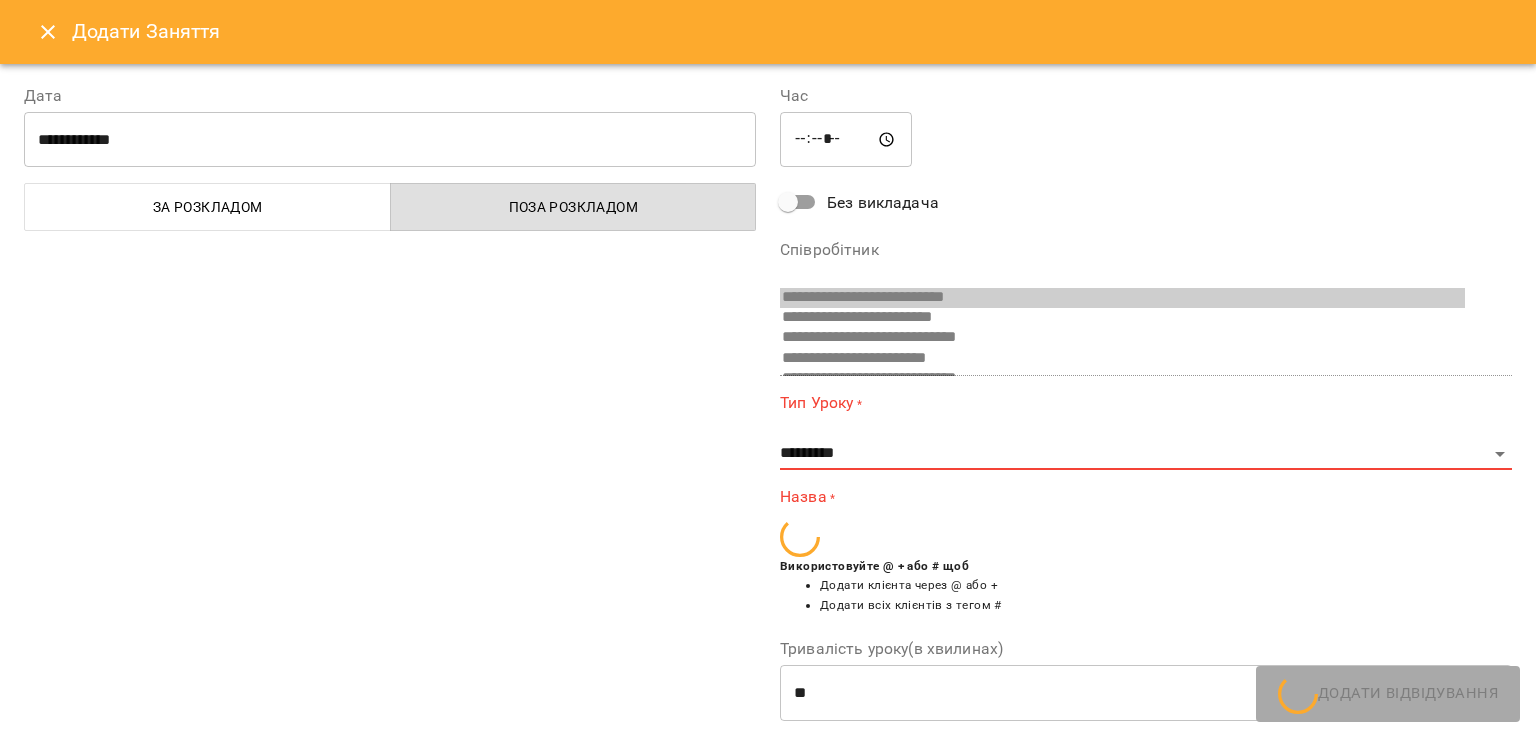 scroll, scrollTop: 579, scrollLeft: 0, axis: vertical 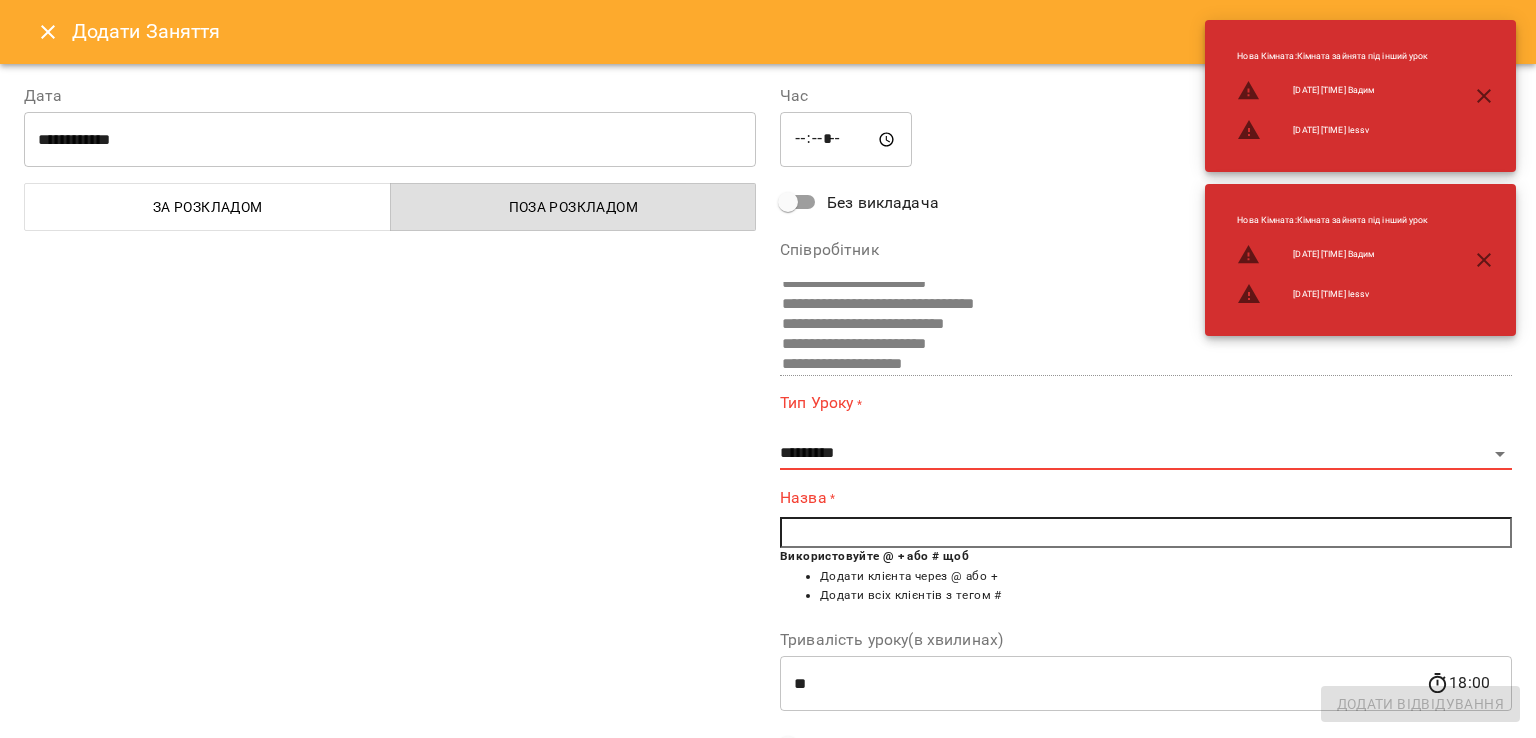 click at bounding box center (1146, 533) 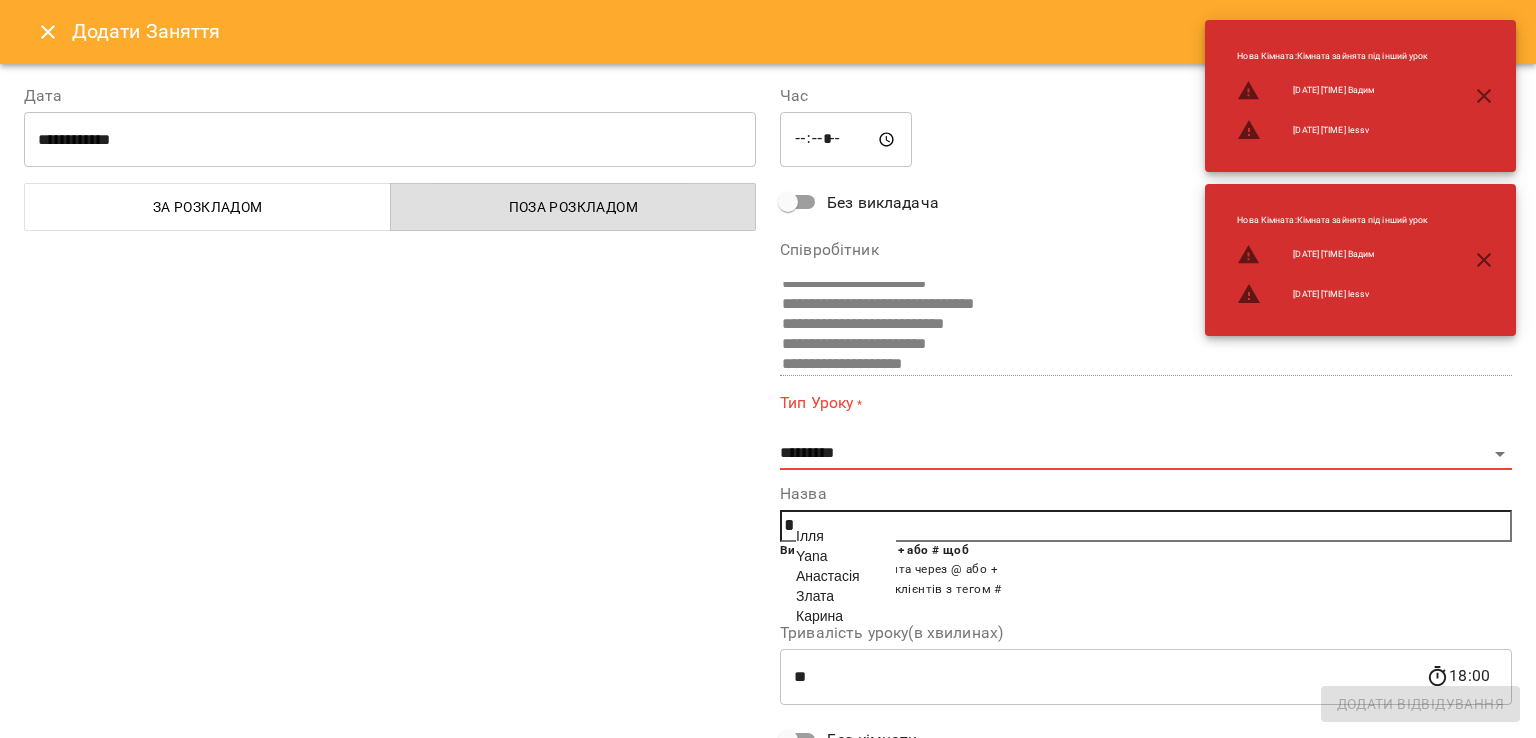click on "Злата" at bounding box center (815, 596) 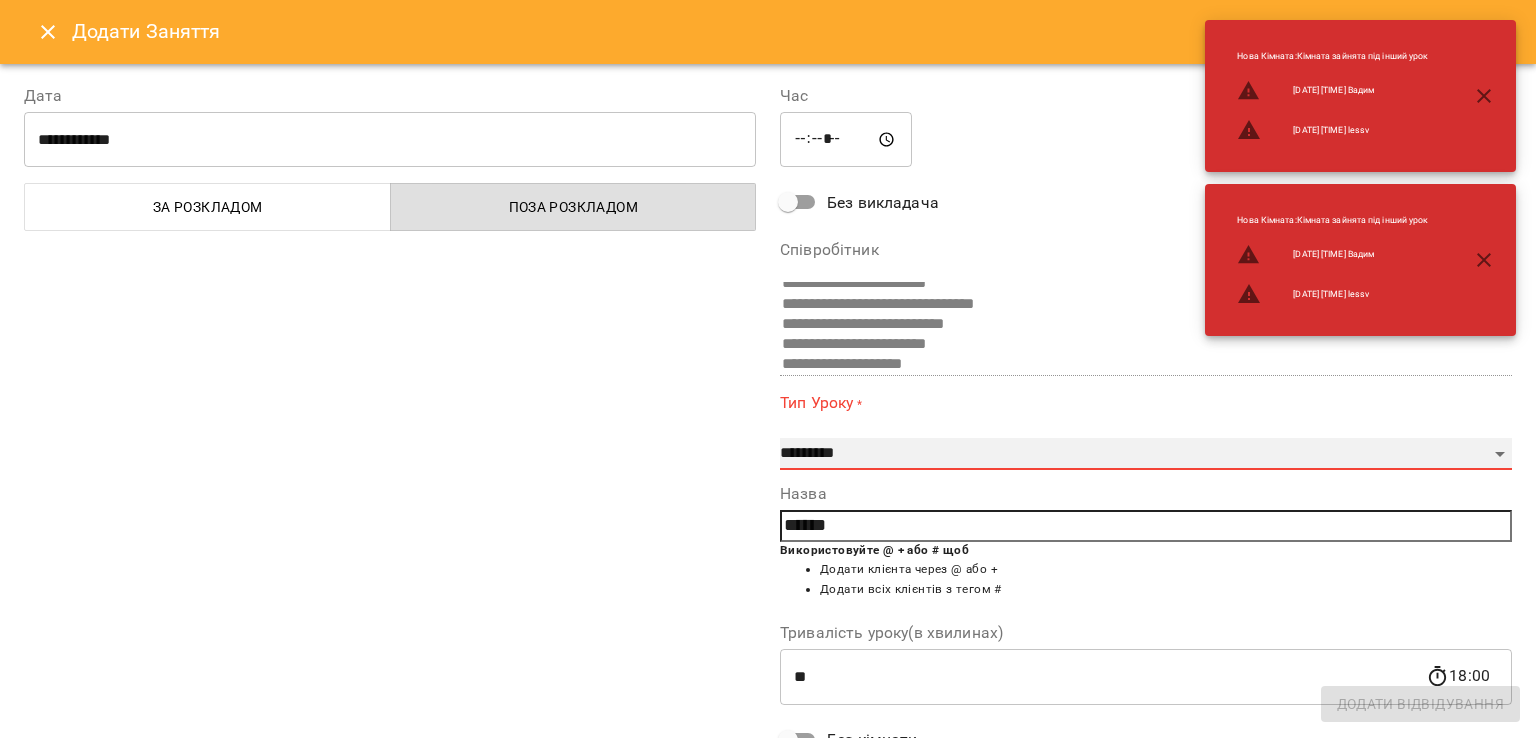 click on "**********" at bounding box center [1146, 454] 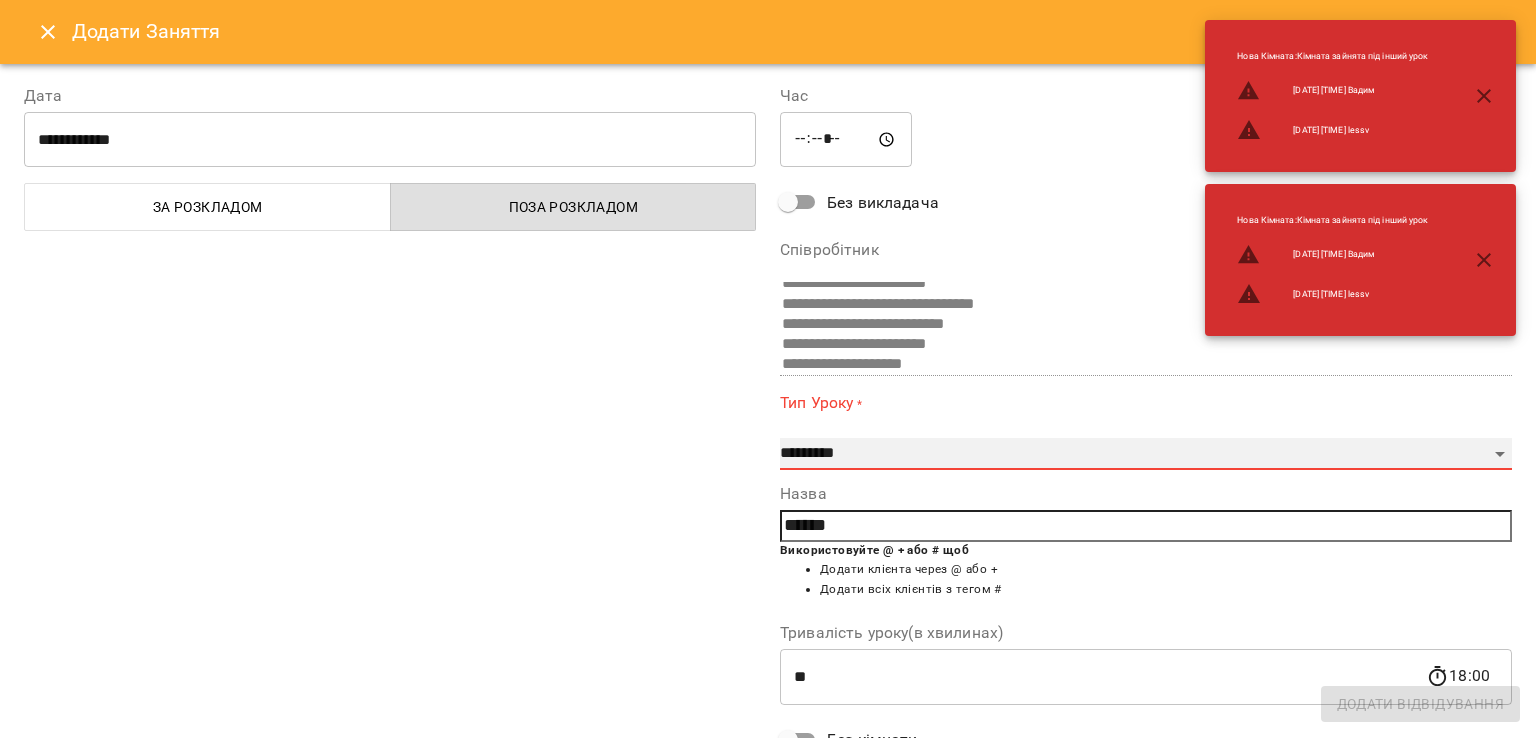 select on "**********" 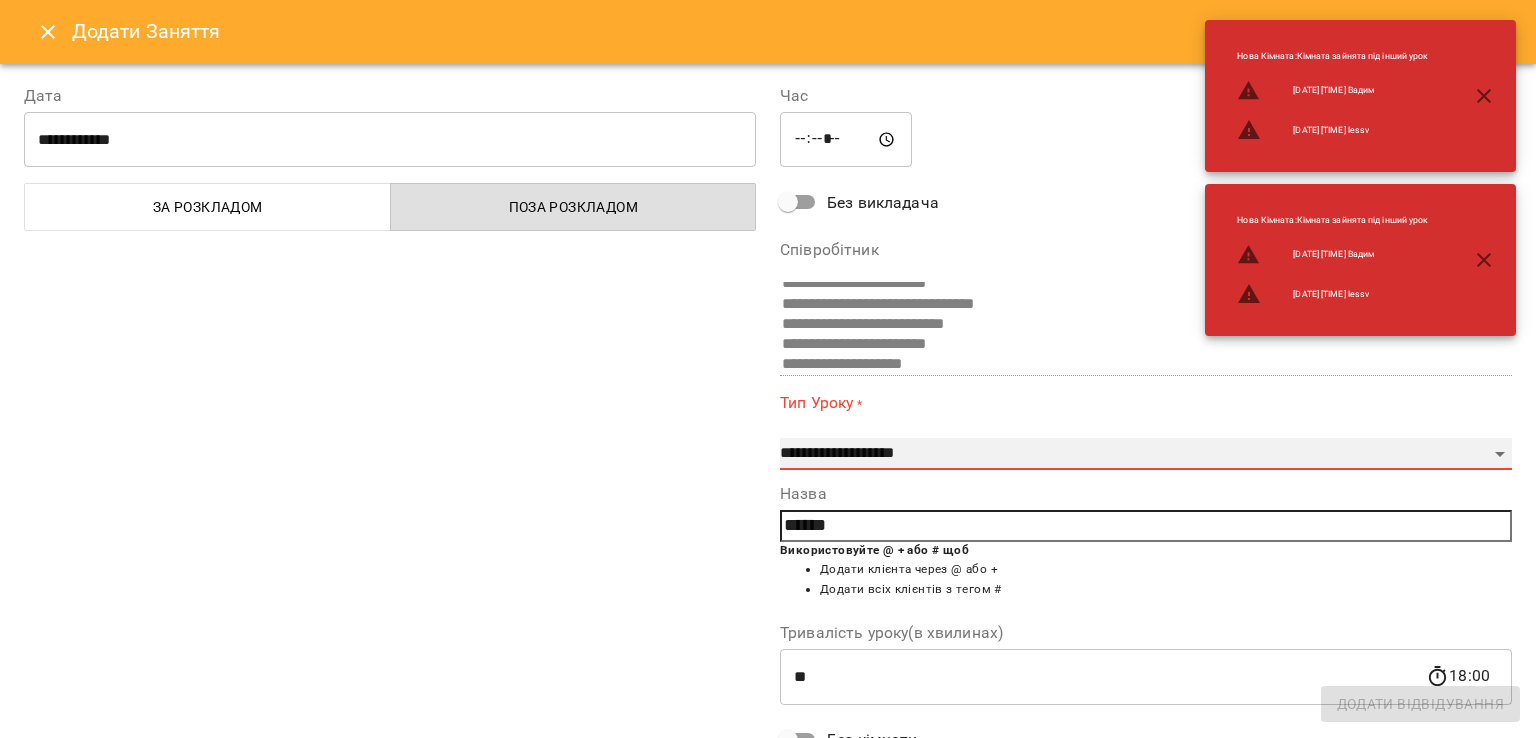 click on "**********" at bounding box center (1146, 454) 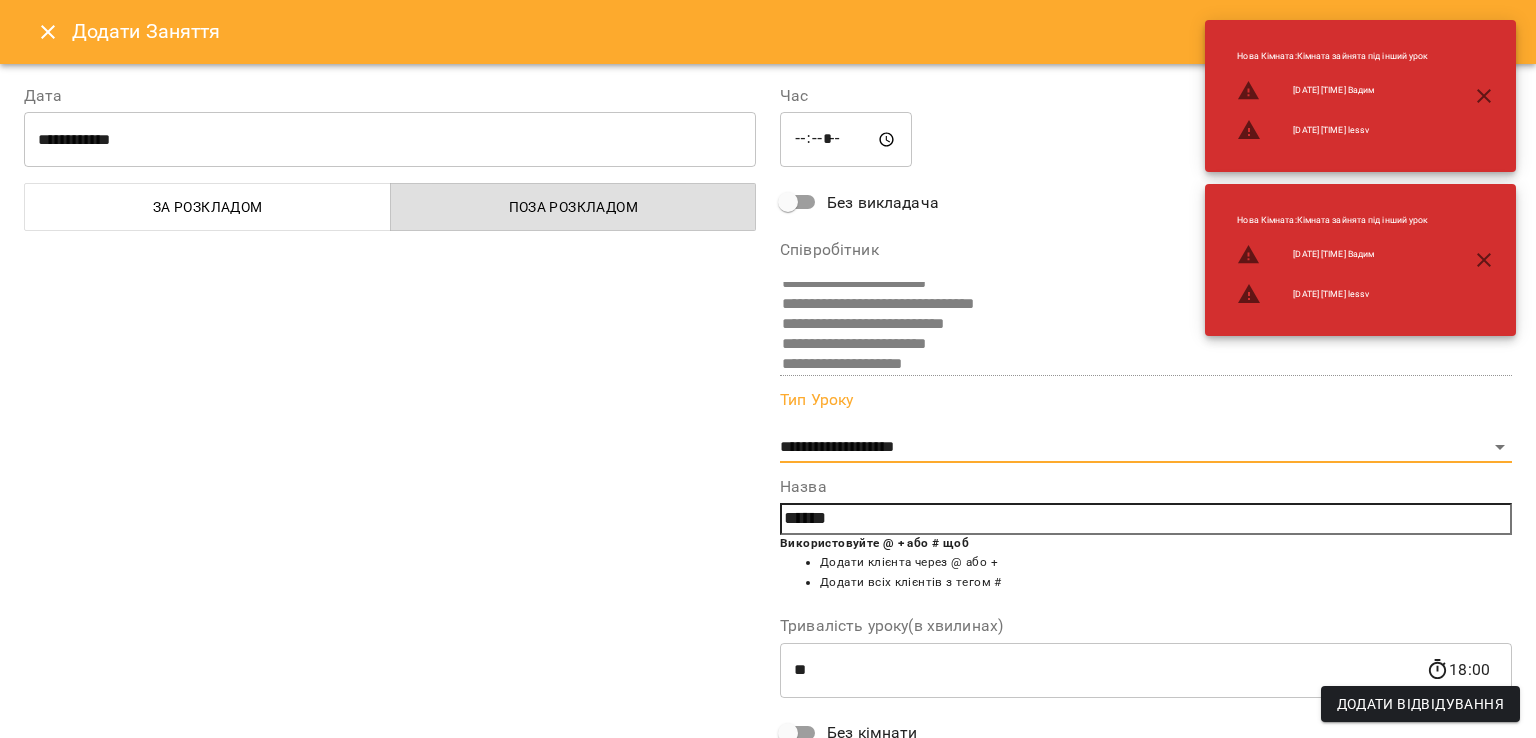 click on "Додати Відвідування" at bounding box center (1420, 704) 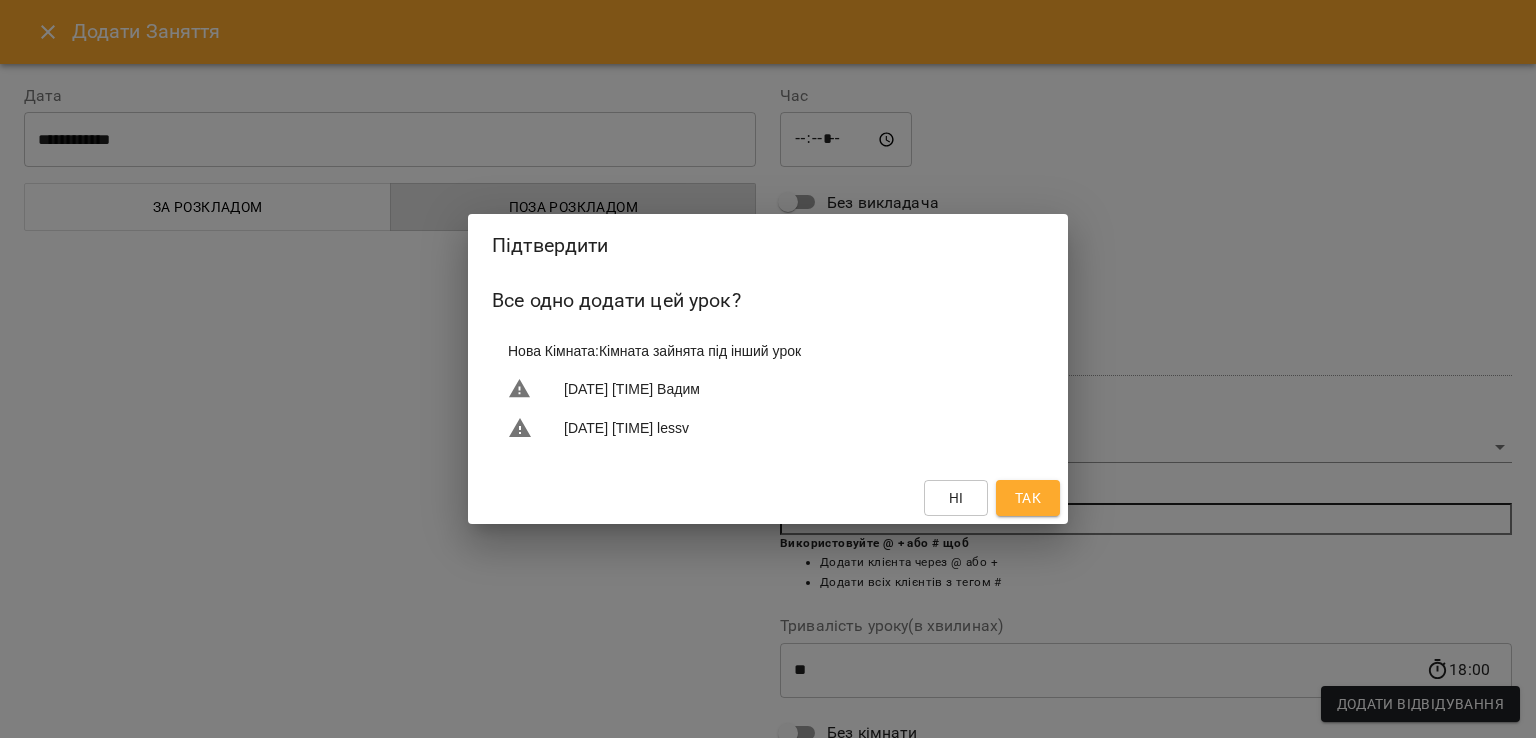 click on "Так" at bounding box center (1028, 498) 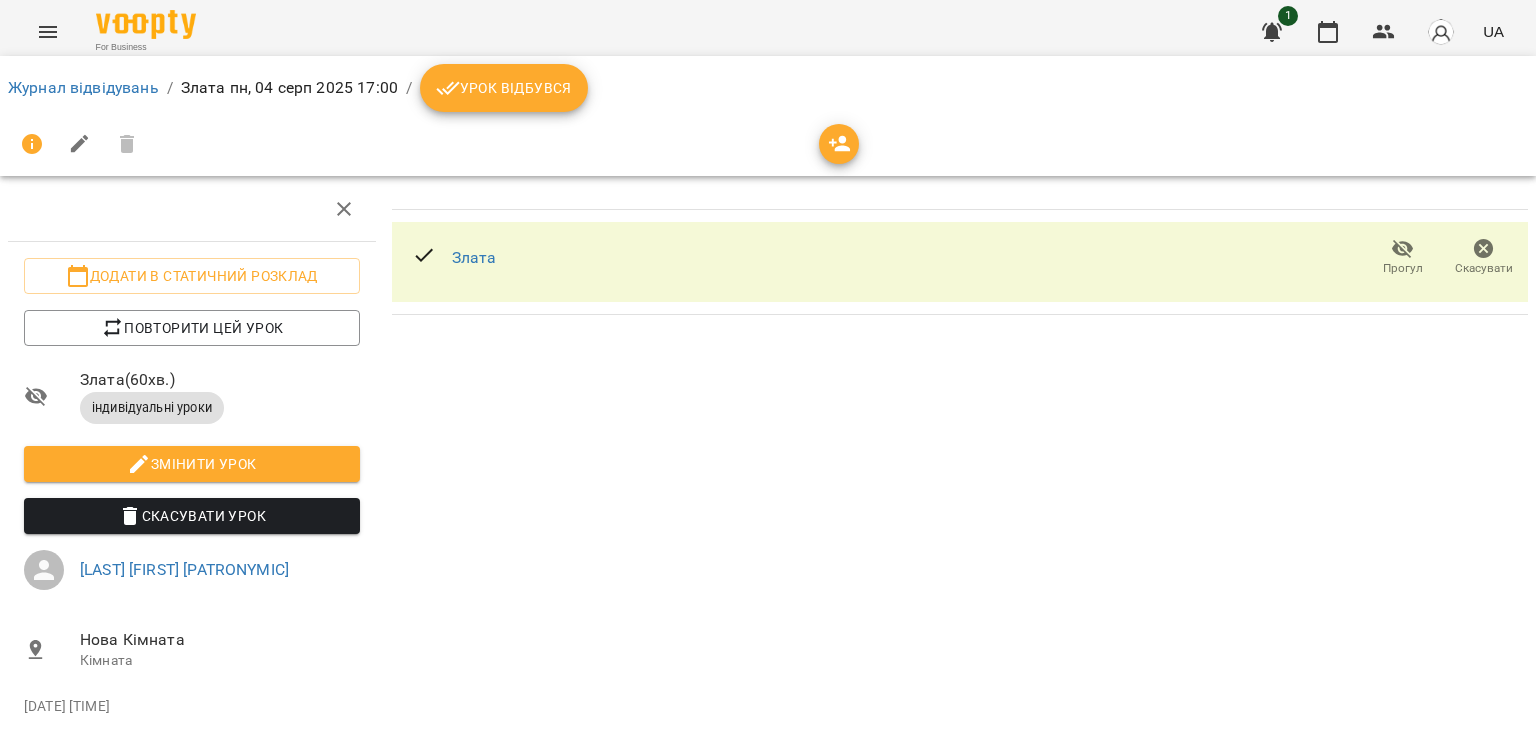 click on "Урок відбувся" at bounding box center (504, 88) 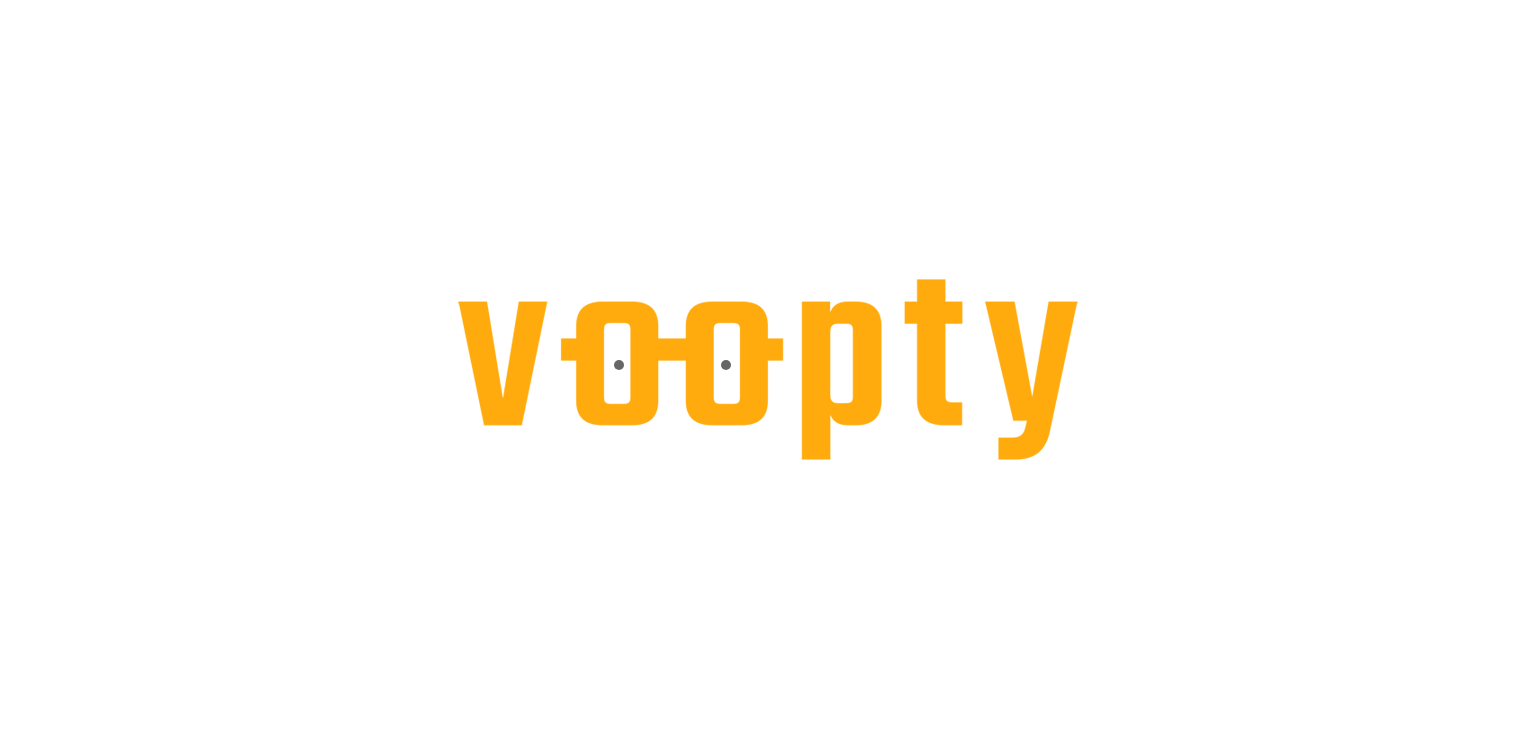 scroll, scrollTop: 0, scrollLeft: 0, axis: both 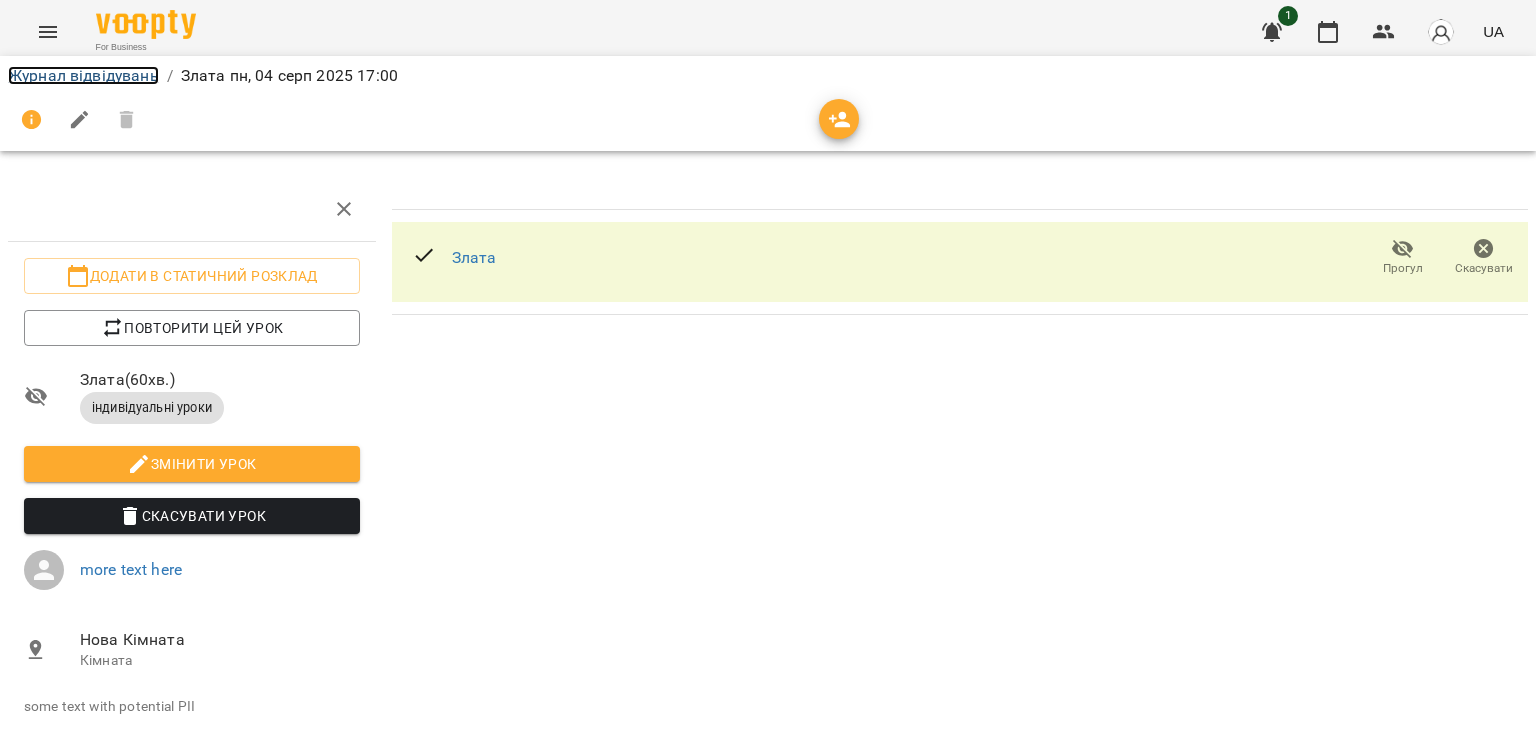 click on "Журнал відвідувань" at bounding box center [83, 75] 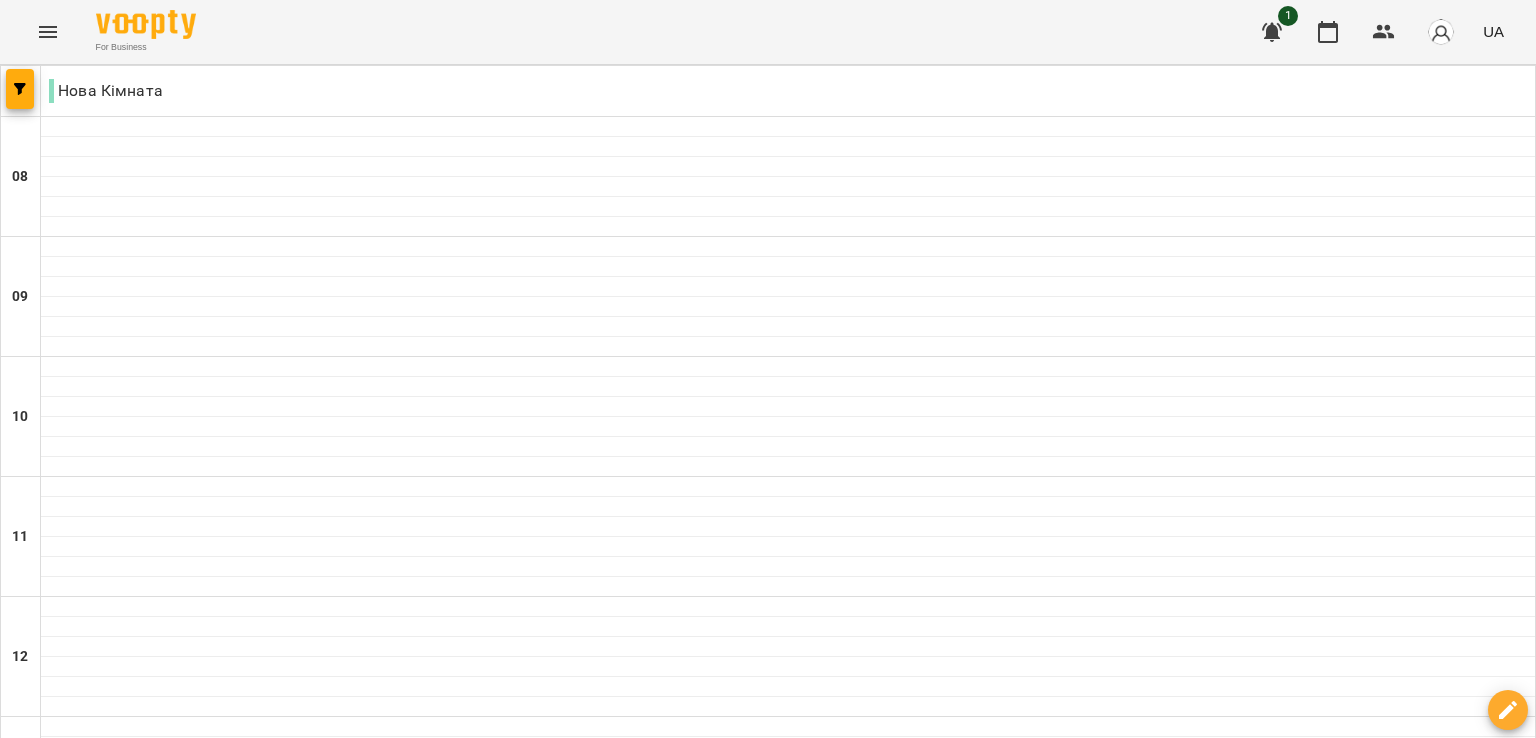 scroll, scrollTop: 1003, scrollLeft: 0, axis: vertical 